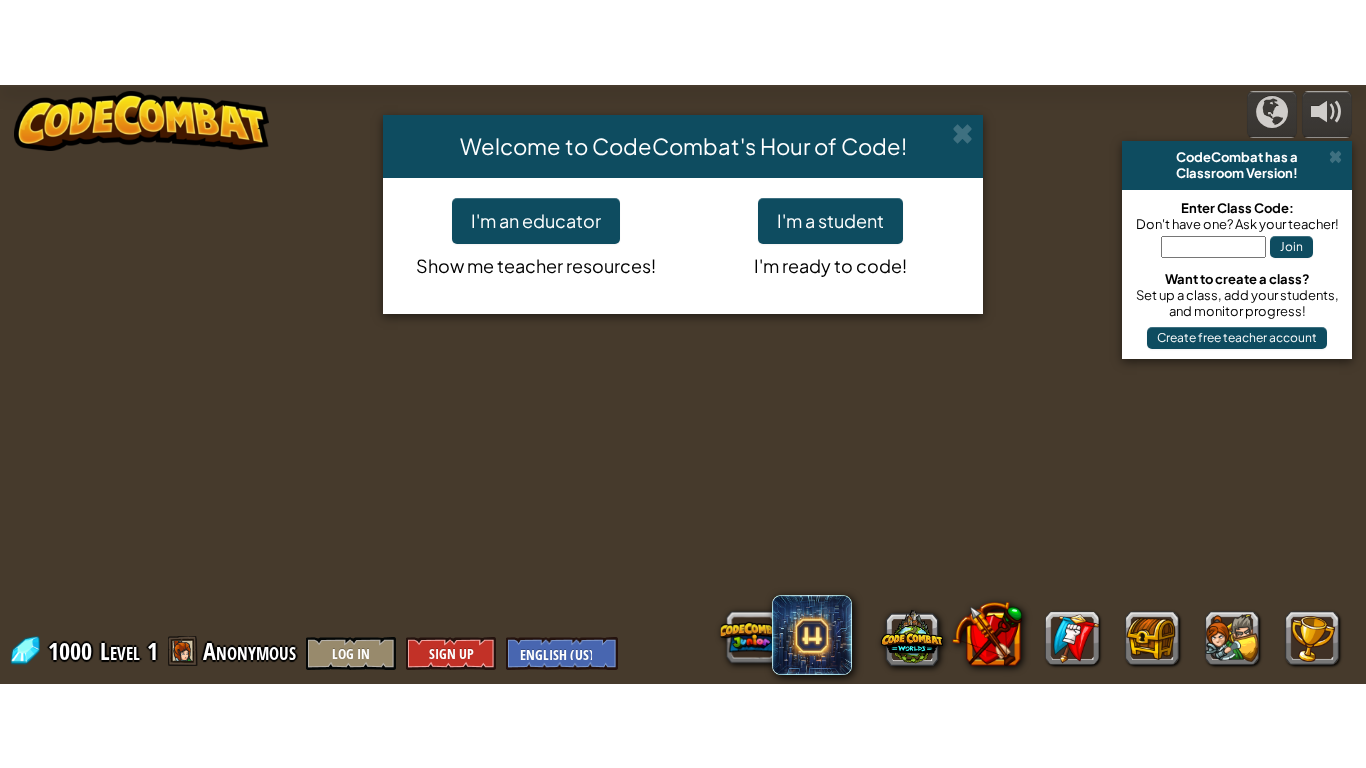 scroll, scrollTop: 0, scrollLeft: 0, axis: both 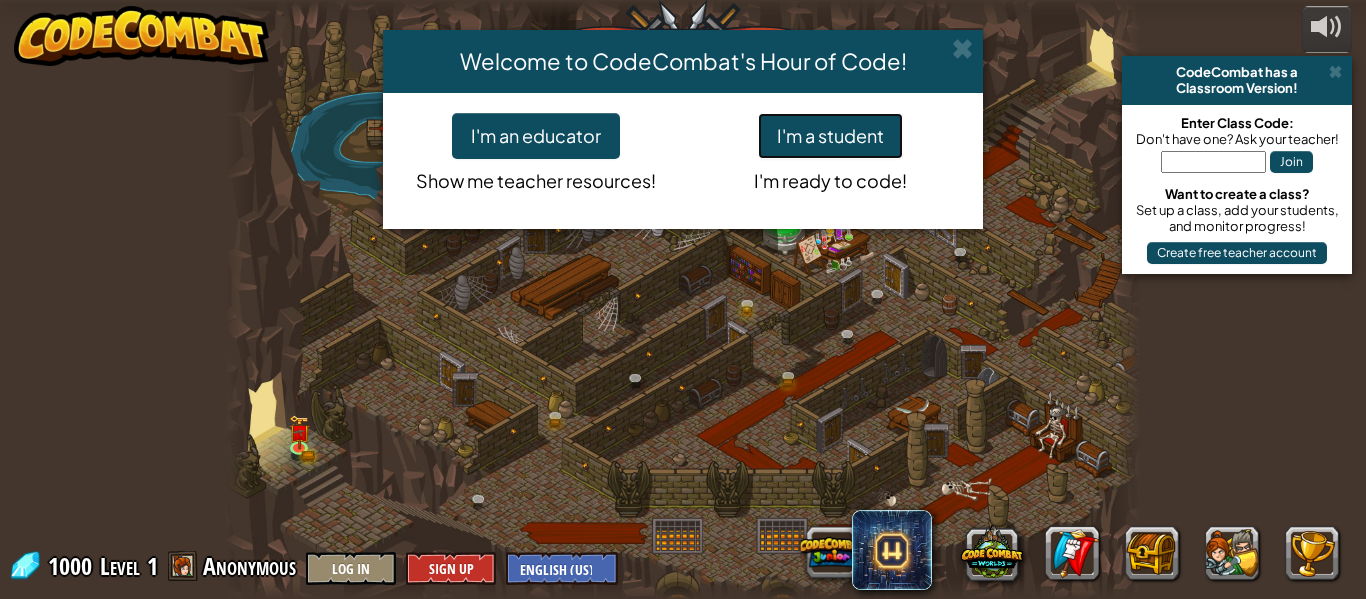 click on "I'm a student" at bounding box center [830, 136] 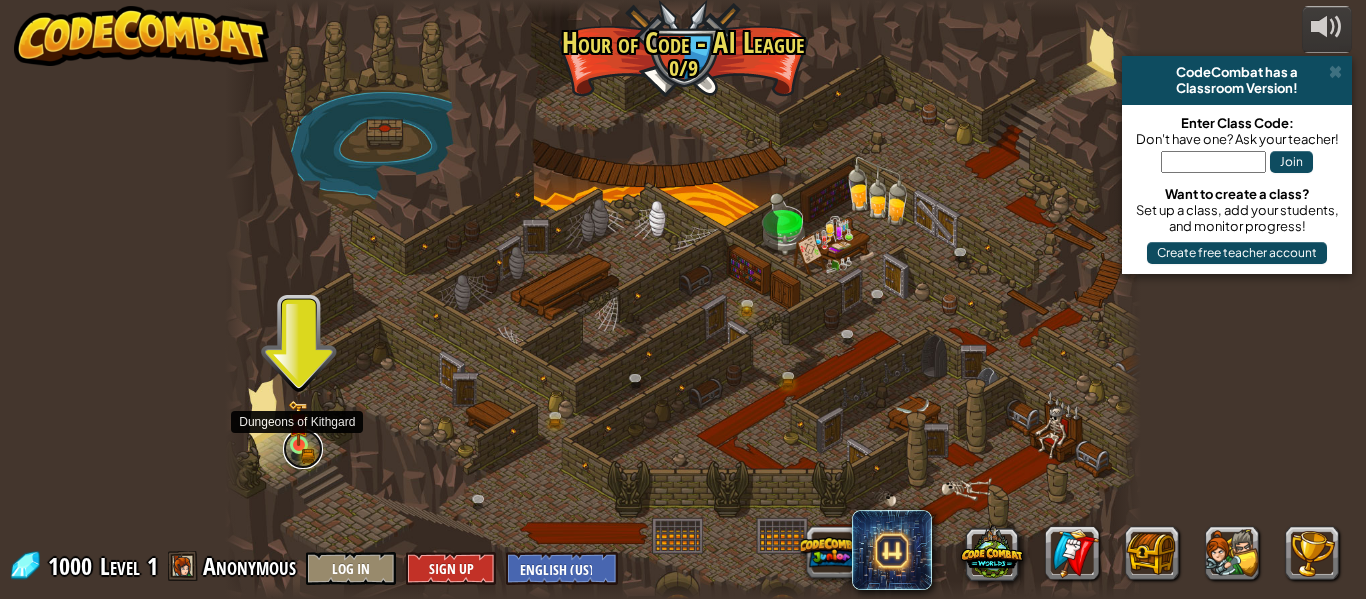 click at bounding box center [303, 449] 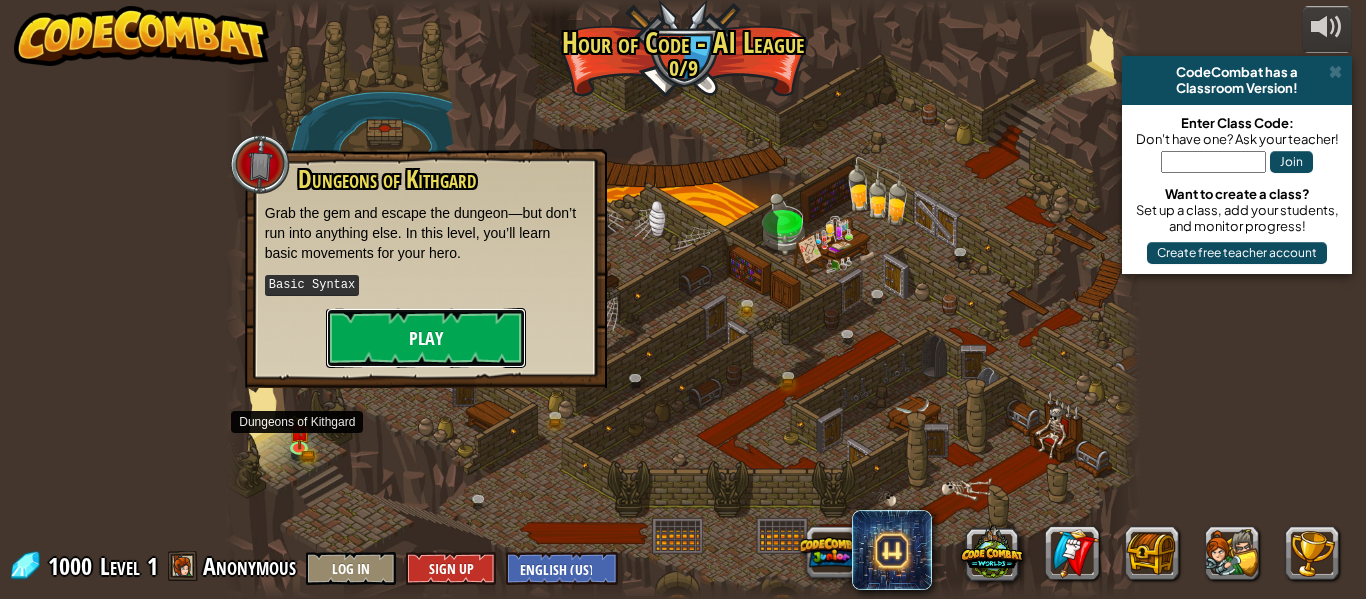 click on "Play" at bounding box center [426, 338] 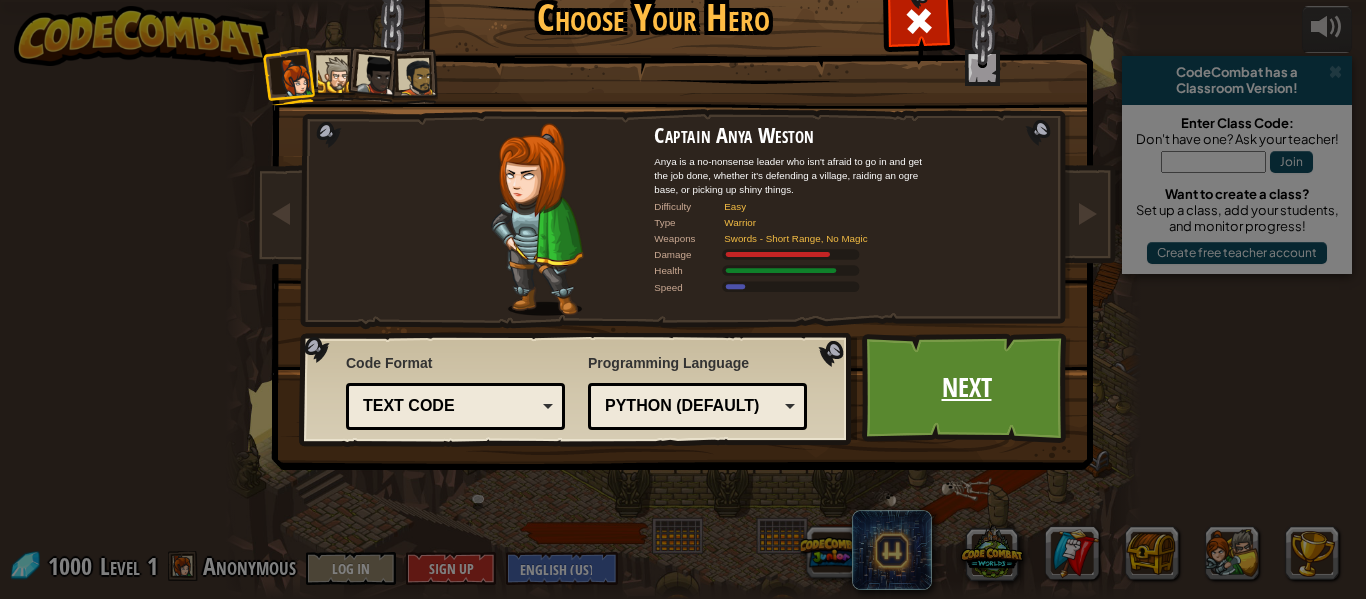 click on "Next" at bounding box center (966, 388) 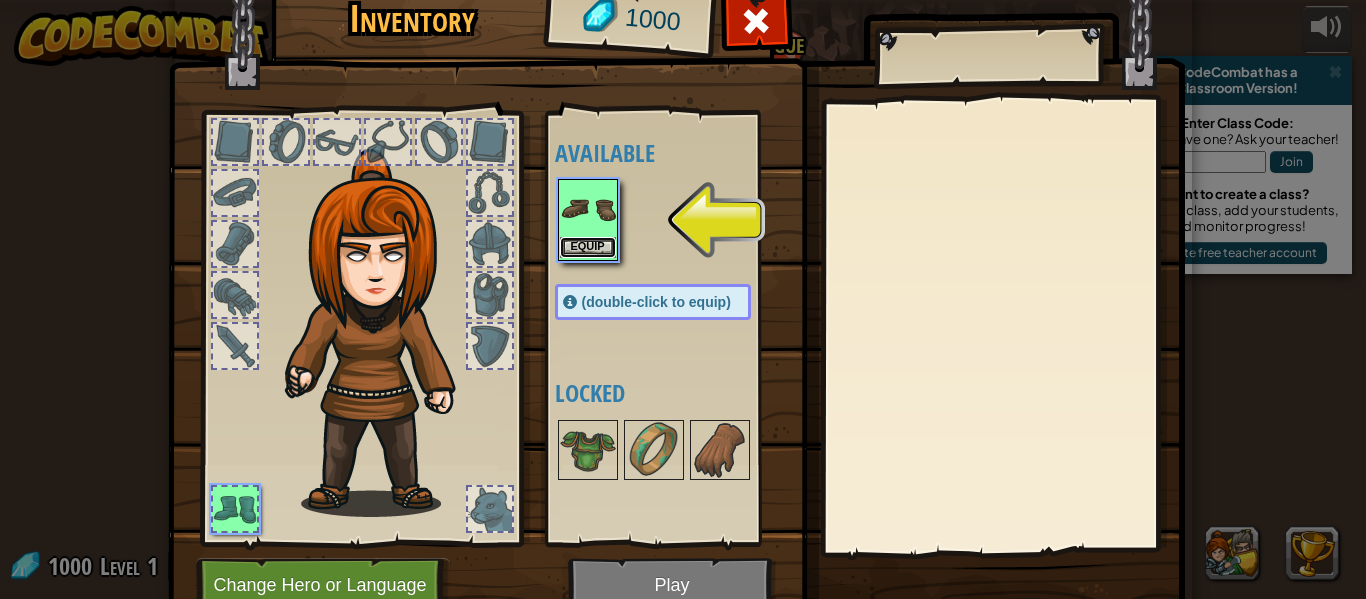 click on "Equip" at bounding box center [588, 247] 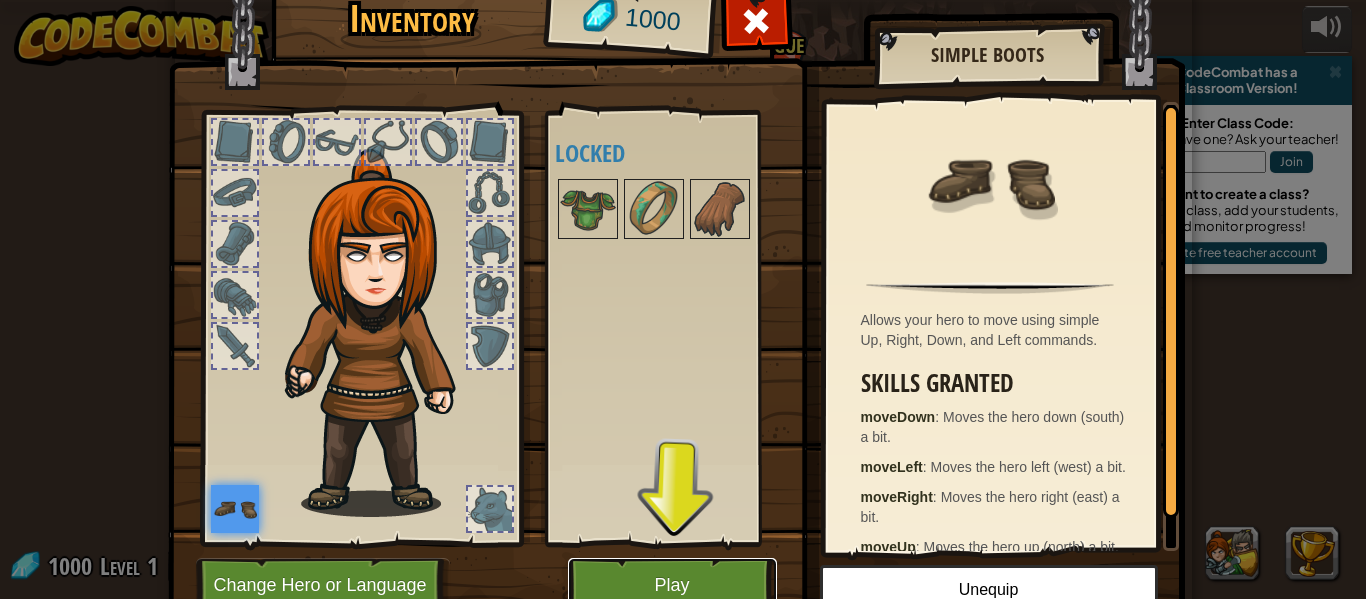 click on "Play" at bounding box center [672, 585] 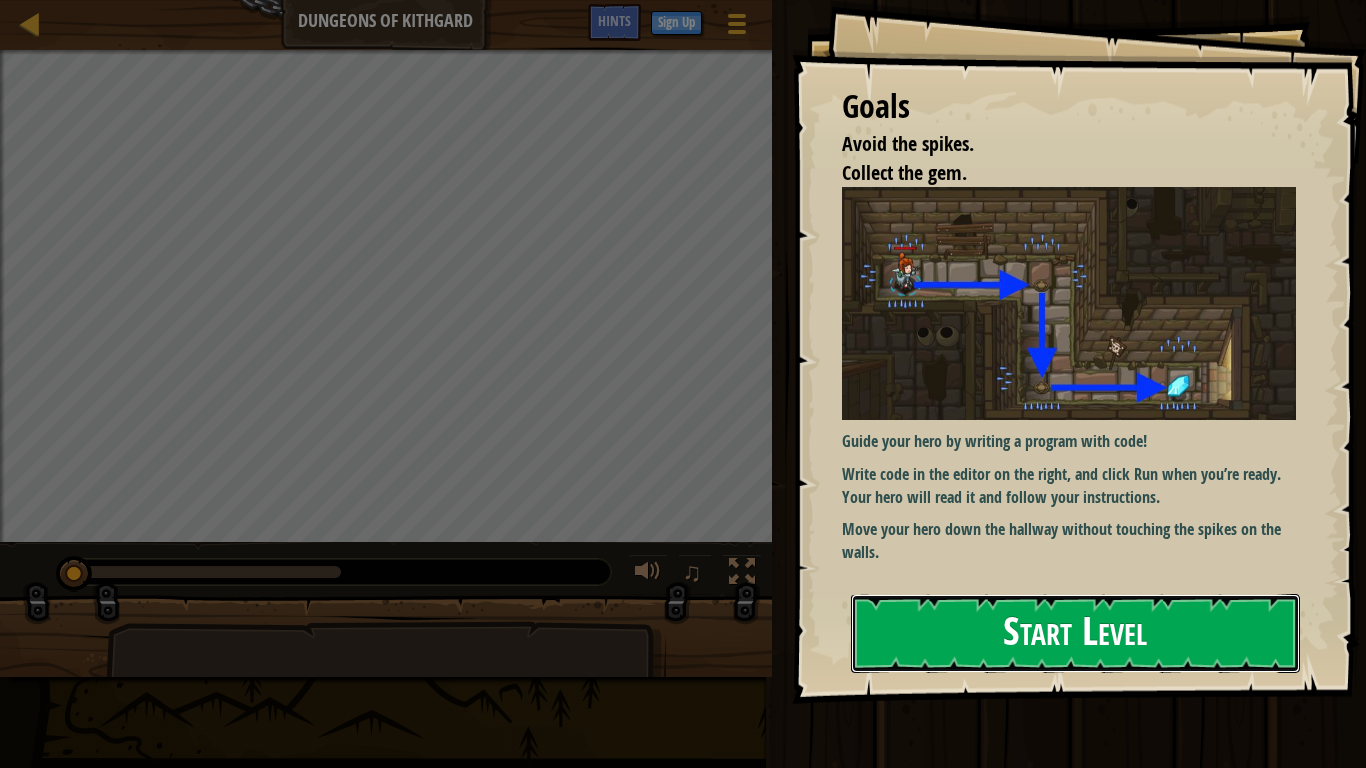 click on "Start Level" at bounding box center [1075, 633] 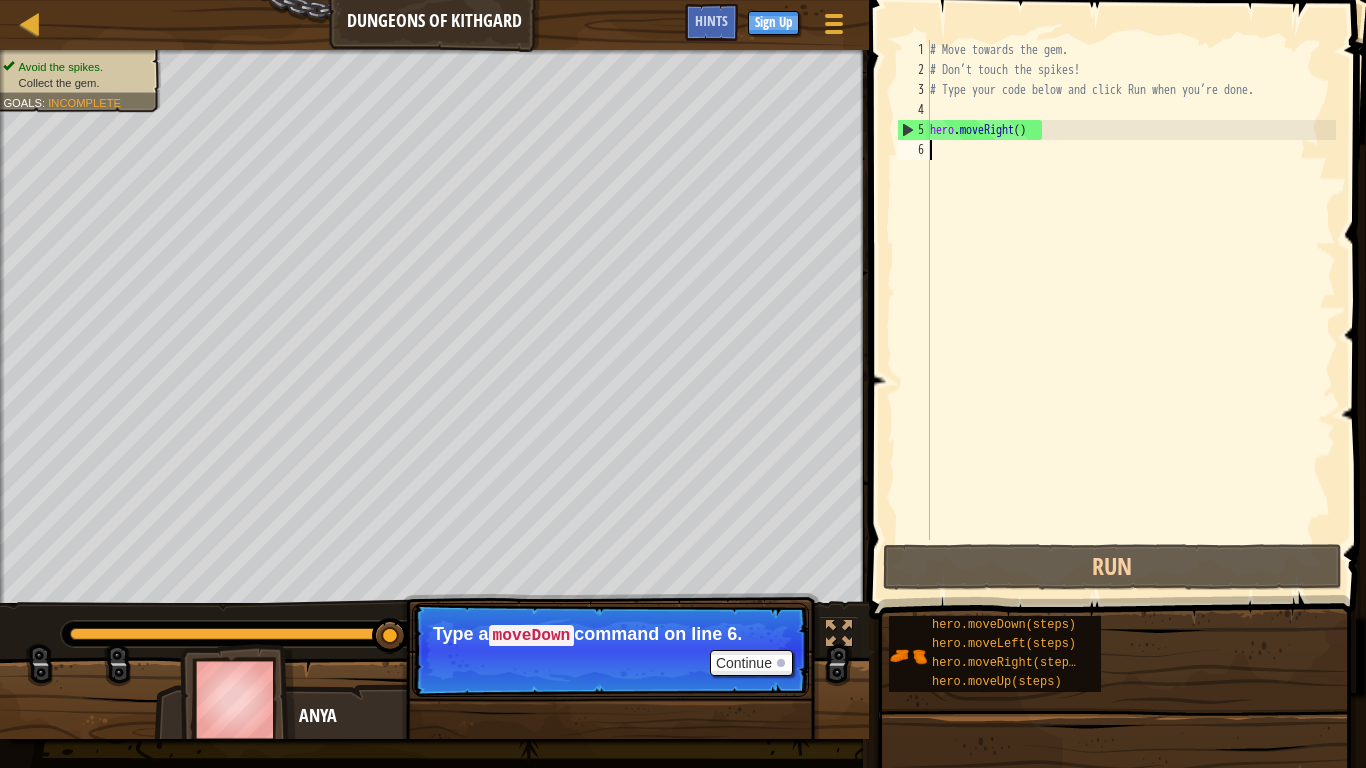 type on "hero.moveRight()" 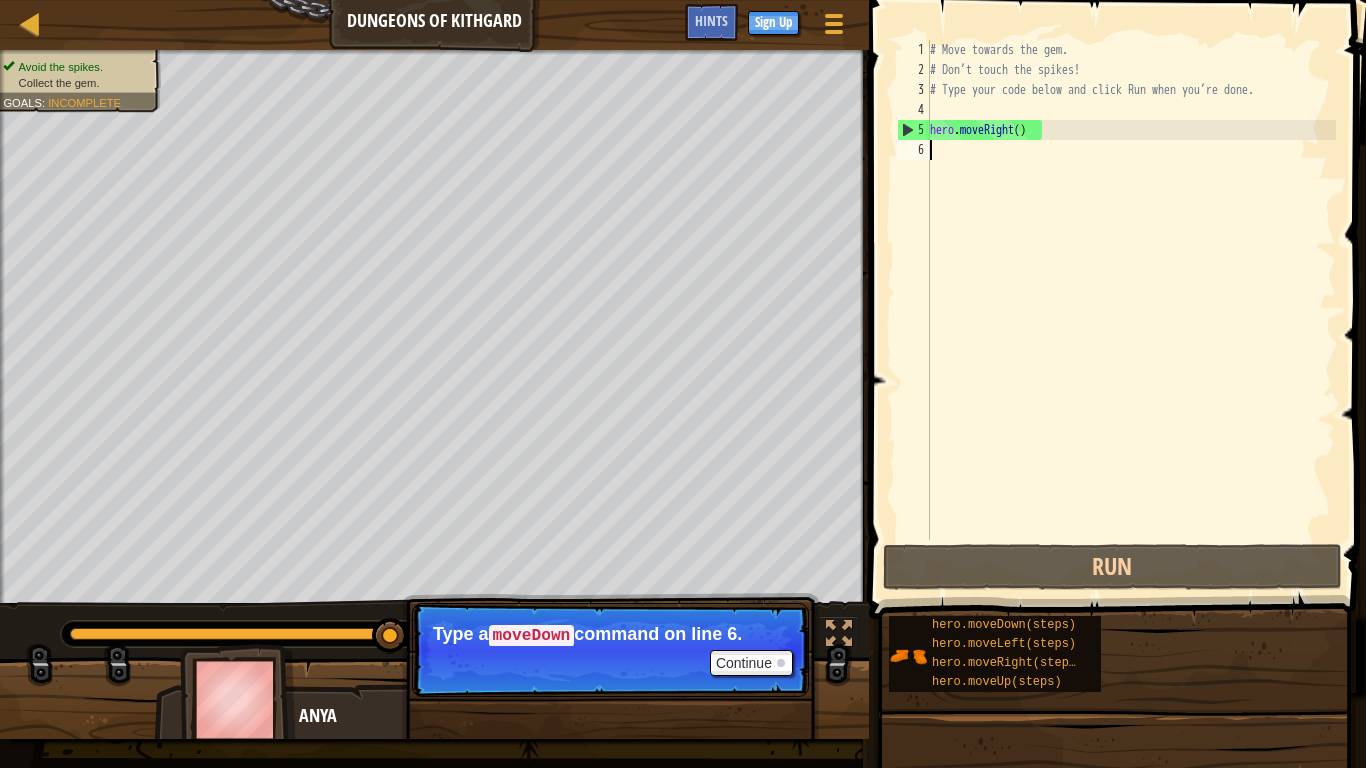 type on "hero.moveRight()" 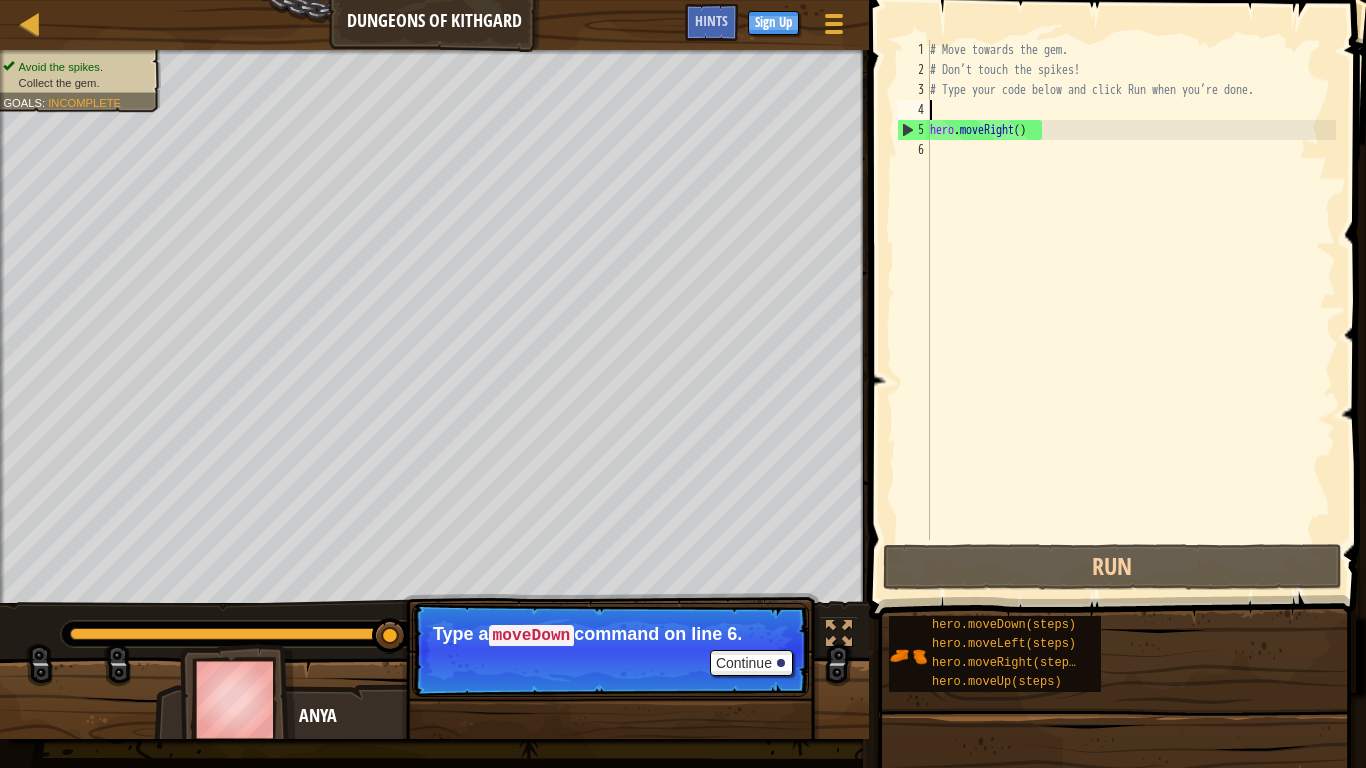 type on "hero.moveRight()" 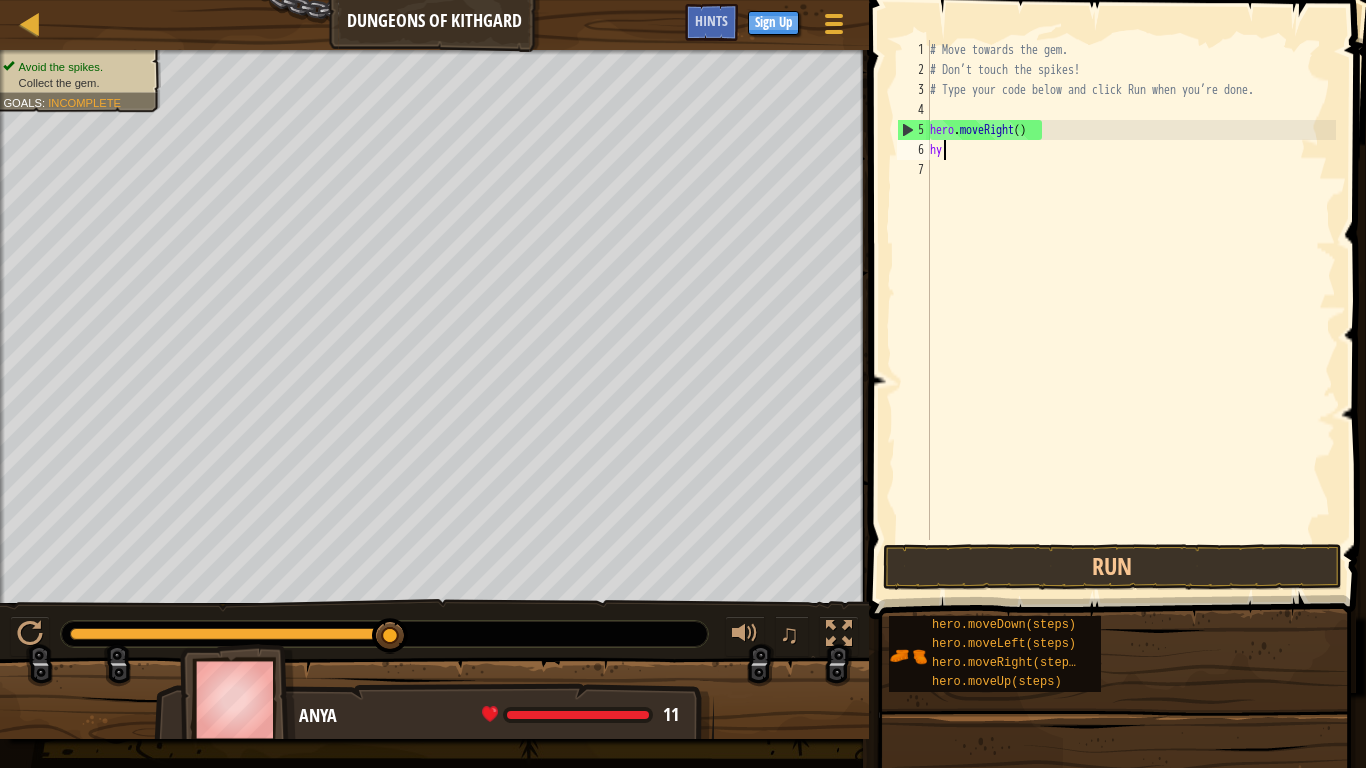 scroll, scrollTop: 9, scrollLeft: 1, axis: both 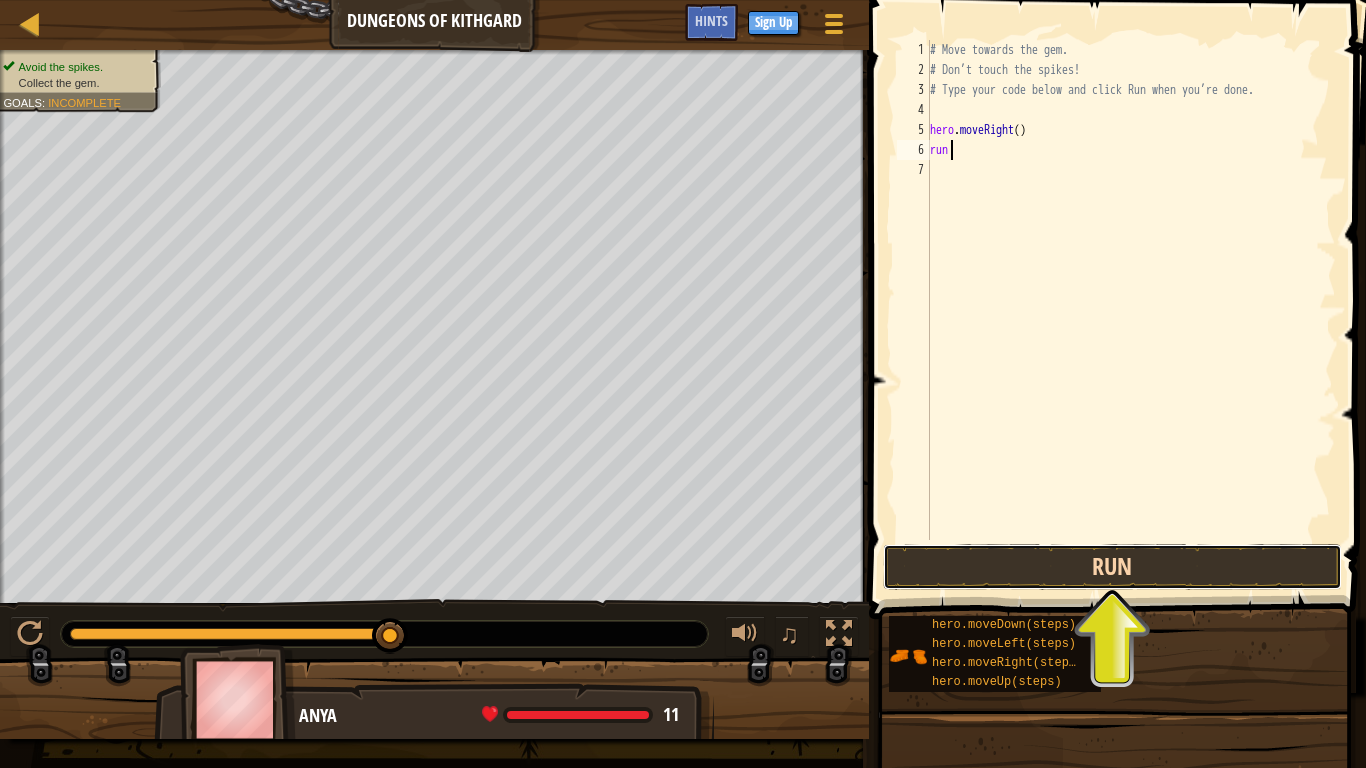 click on "Run" at bounding box center (1112, 567) 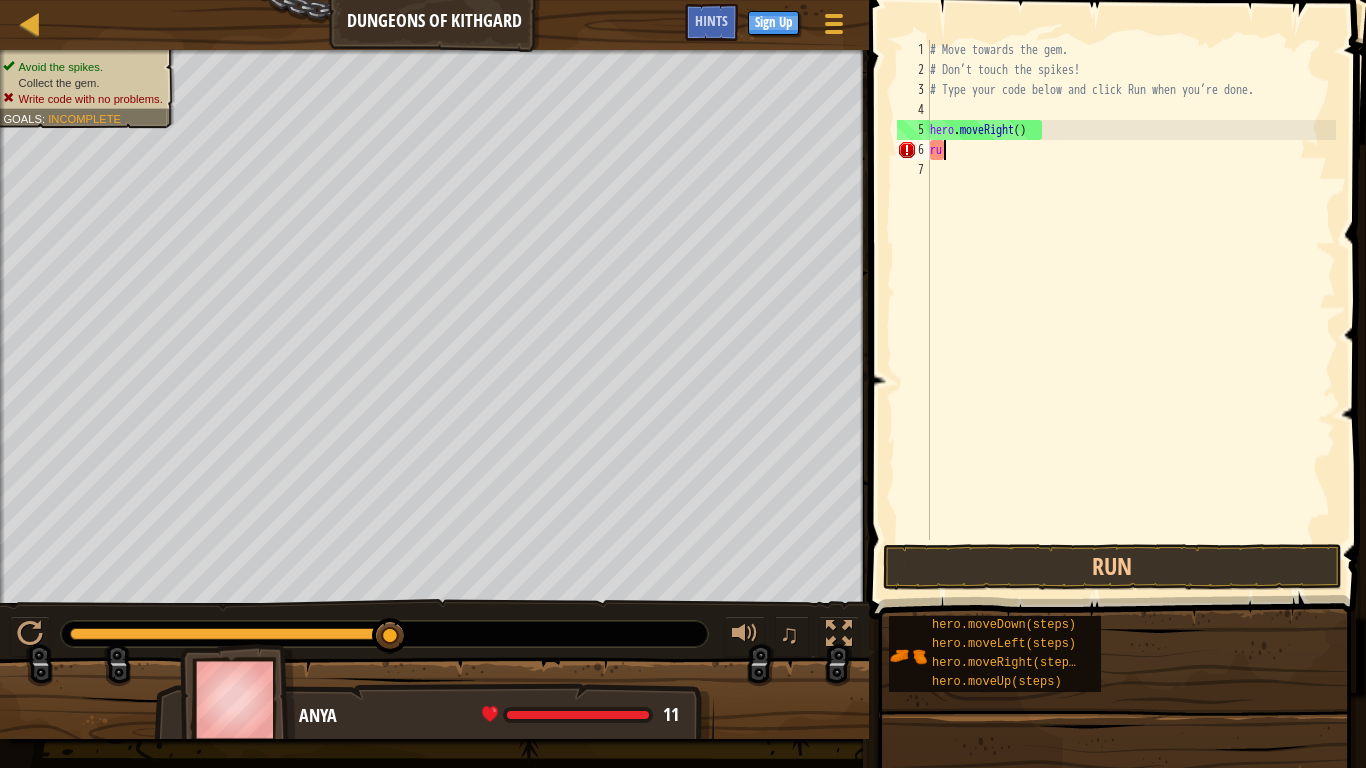 scroll, scrollTop: 9, scrollLeft: 1, axis: both 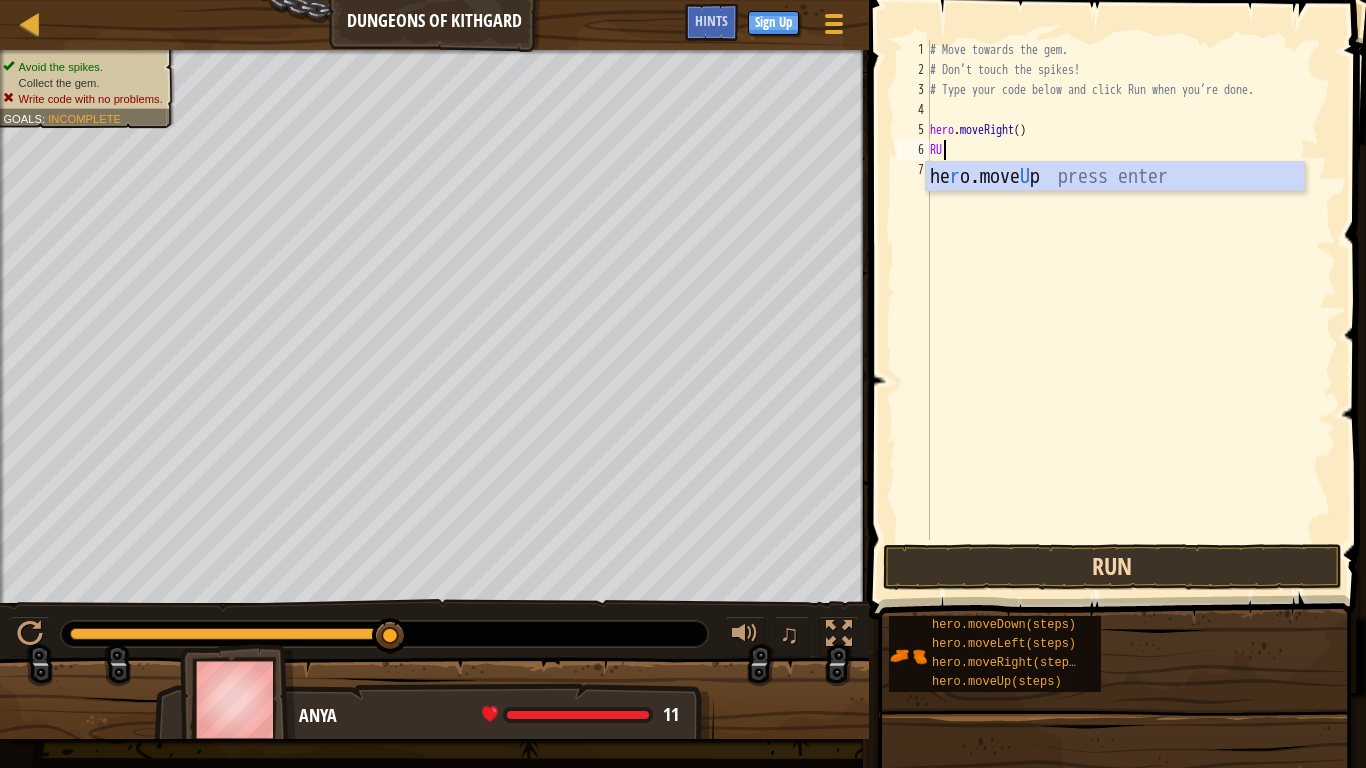 type on "RUN" 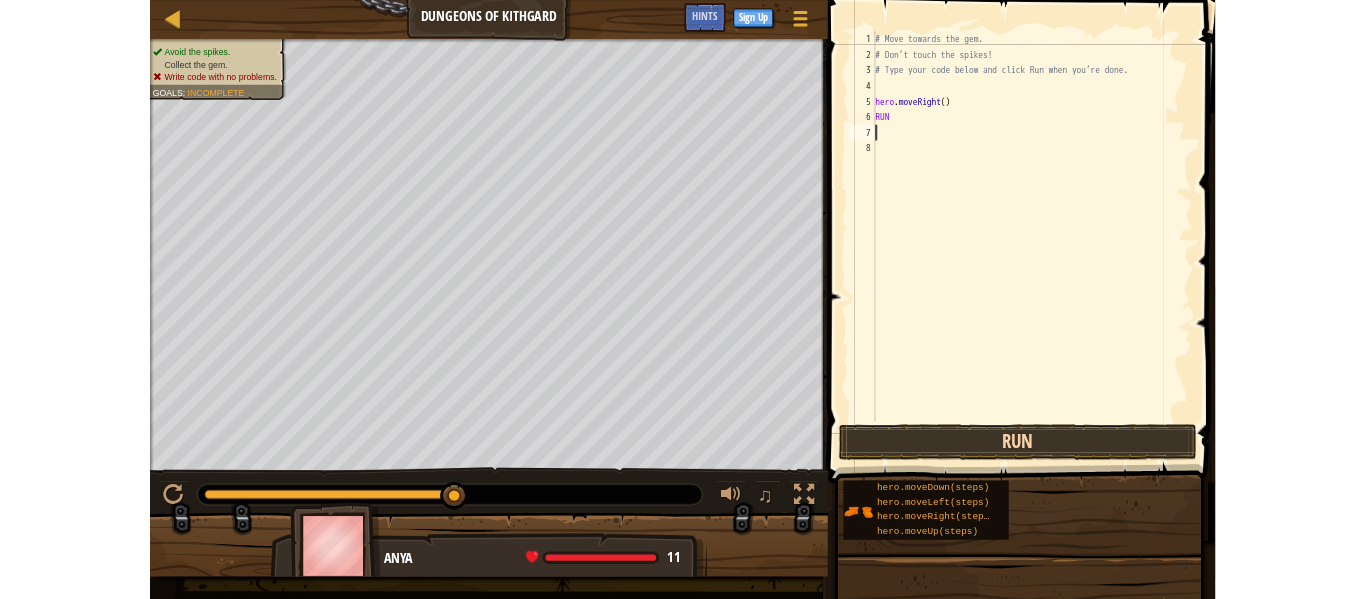 scroll, scrollTop: 9, scrollLeft: 0, axis: vertical 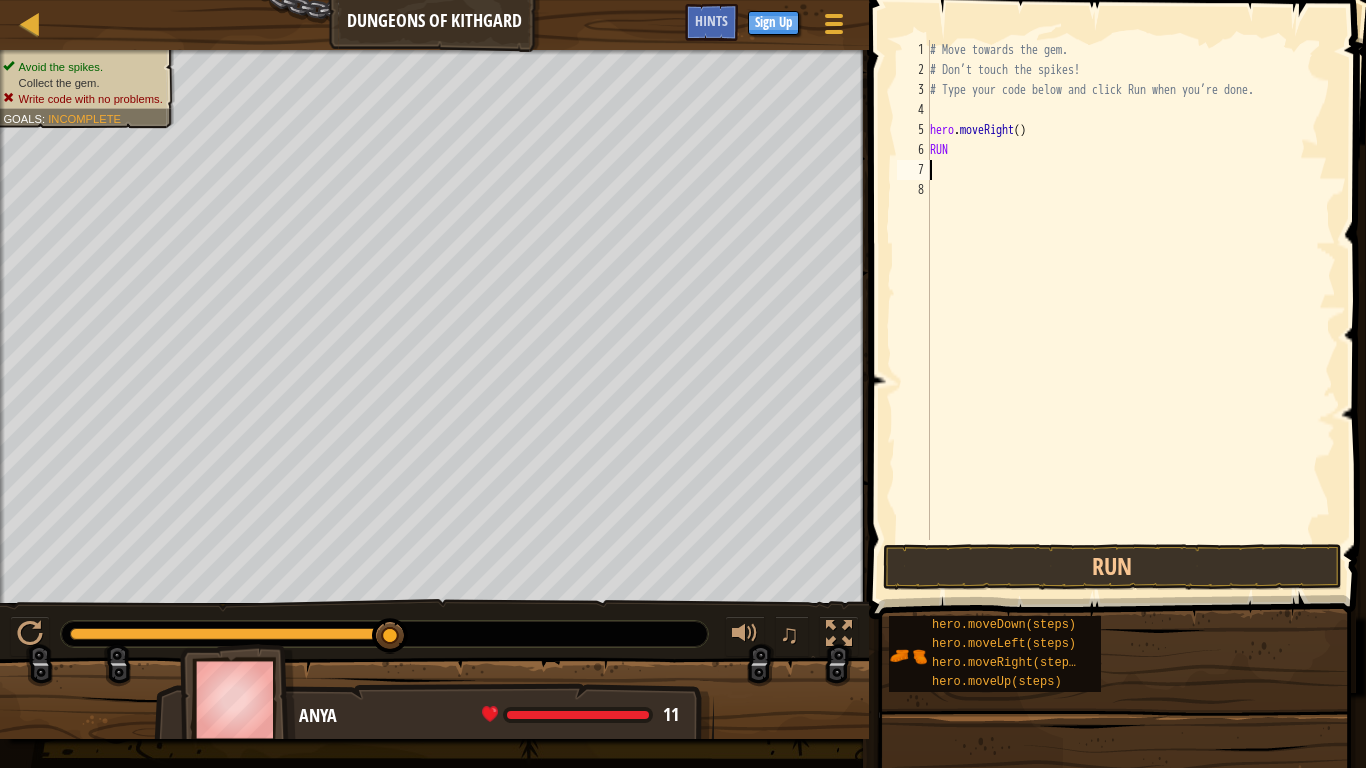 click on "# Move towards the gem. # Don’t touch the spikes! # Type your code below and click Run when you’re done. hero . moveRight ( ) [COMMAND]" at bounding box center [1131, 310] 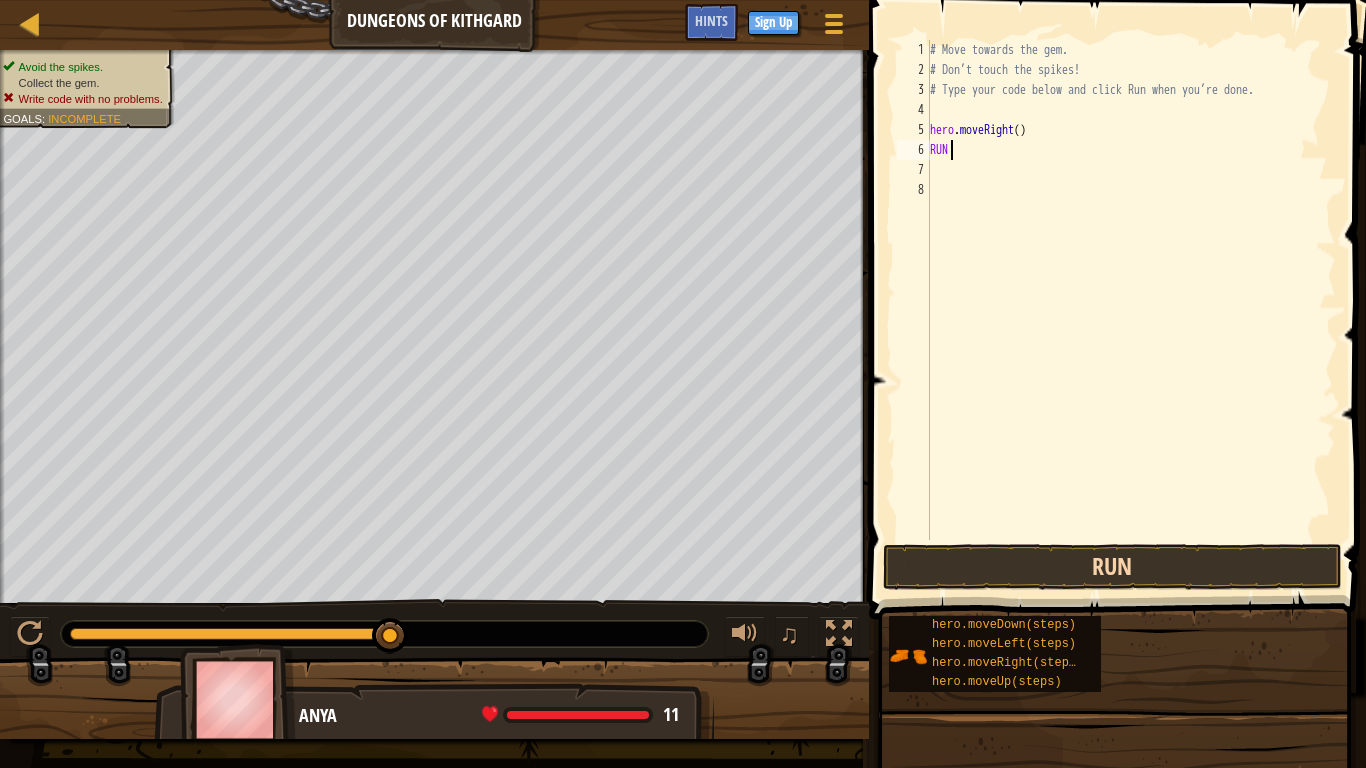 type on "RUN" 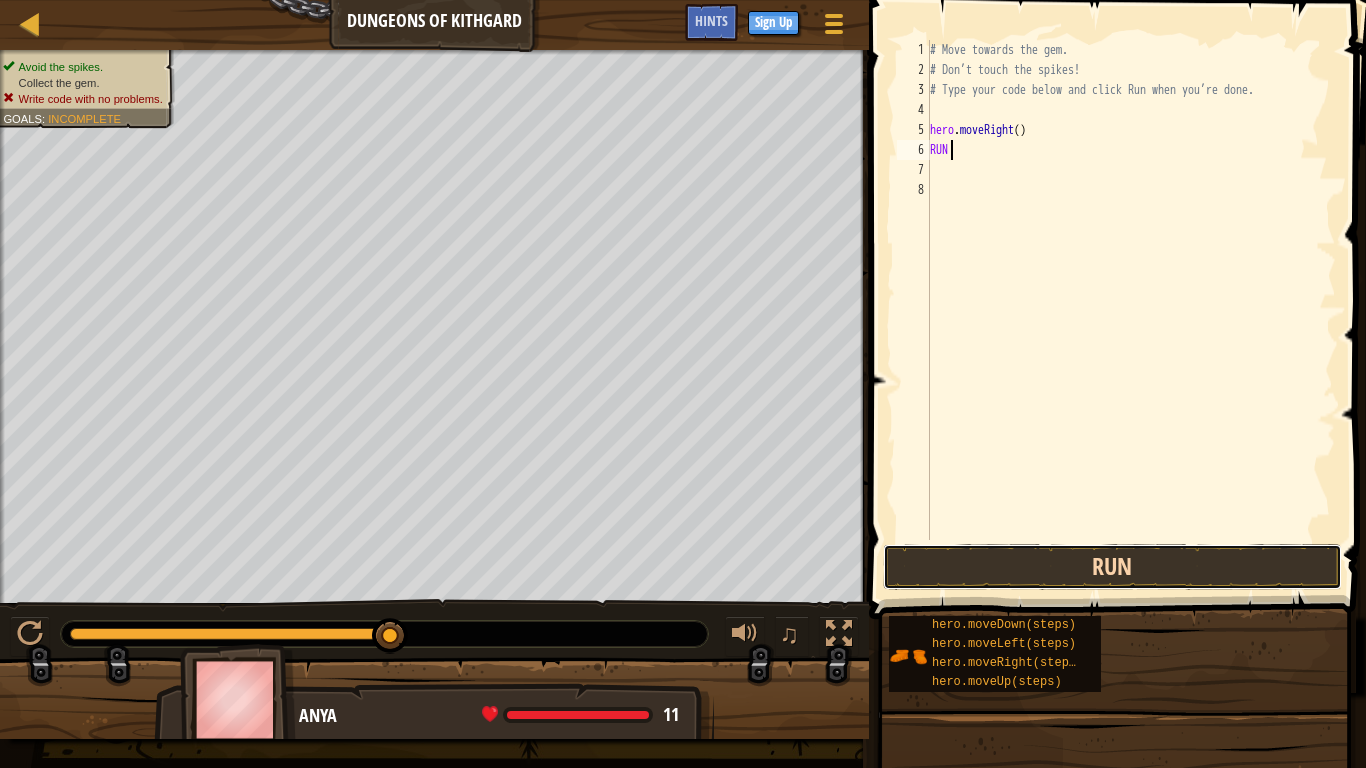 click on "Run" at bounding box center [1112, 567] 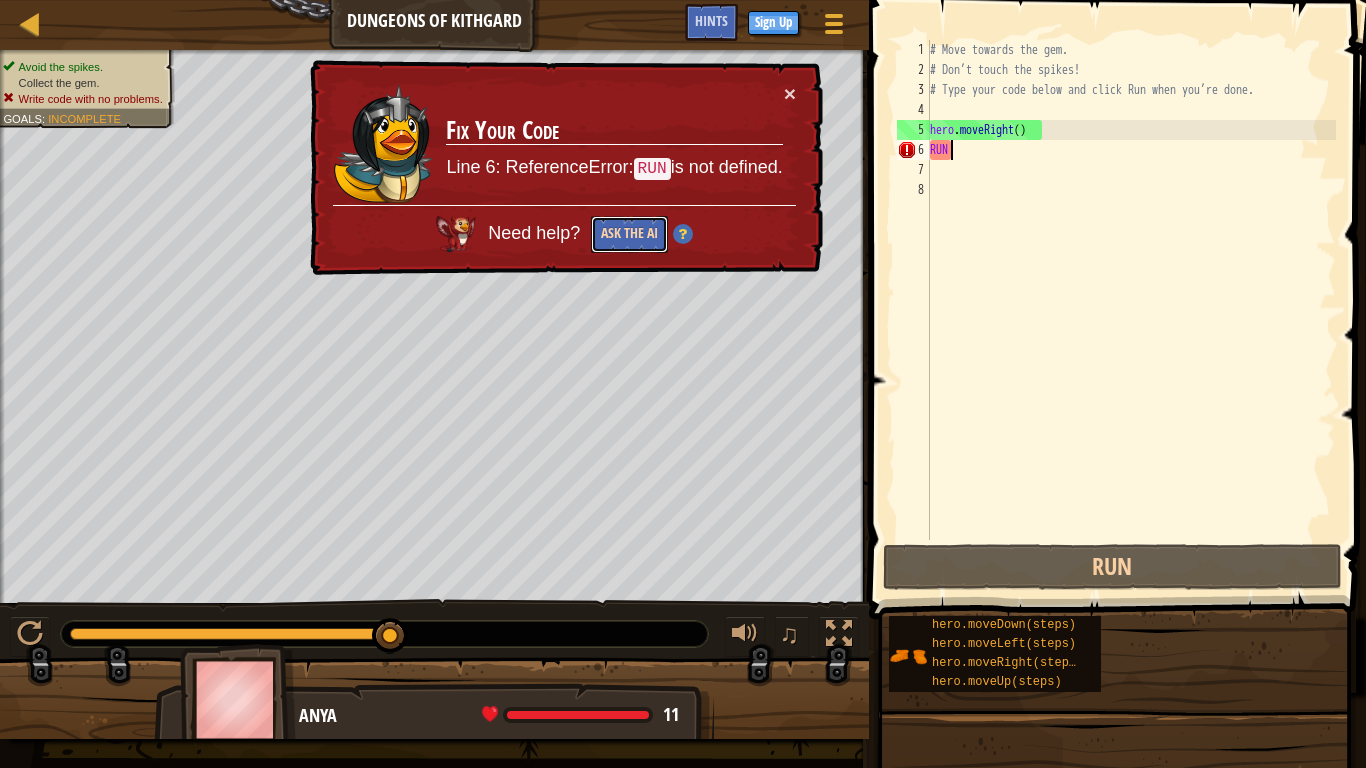 click on "Ask the AI" at bounding box center (629, 234) 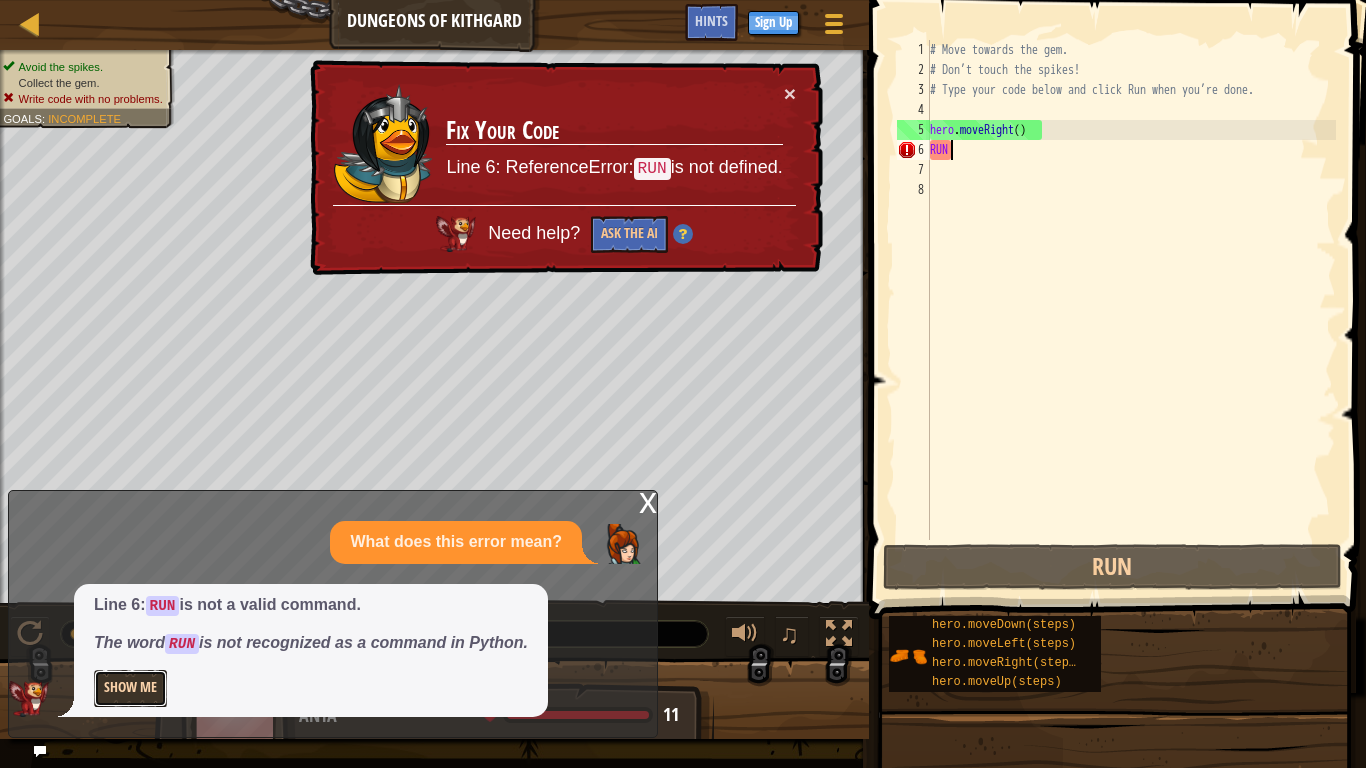 click on "Show Me" at bounding box center (130, 688) 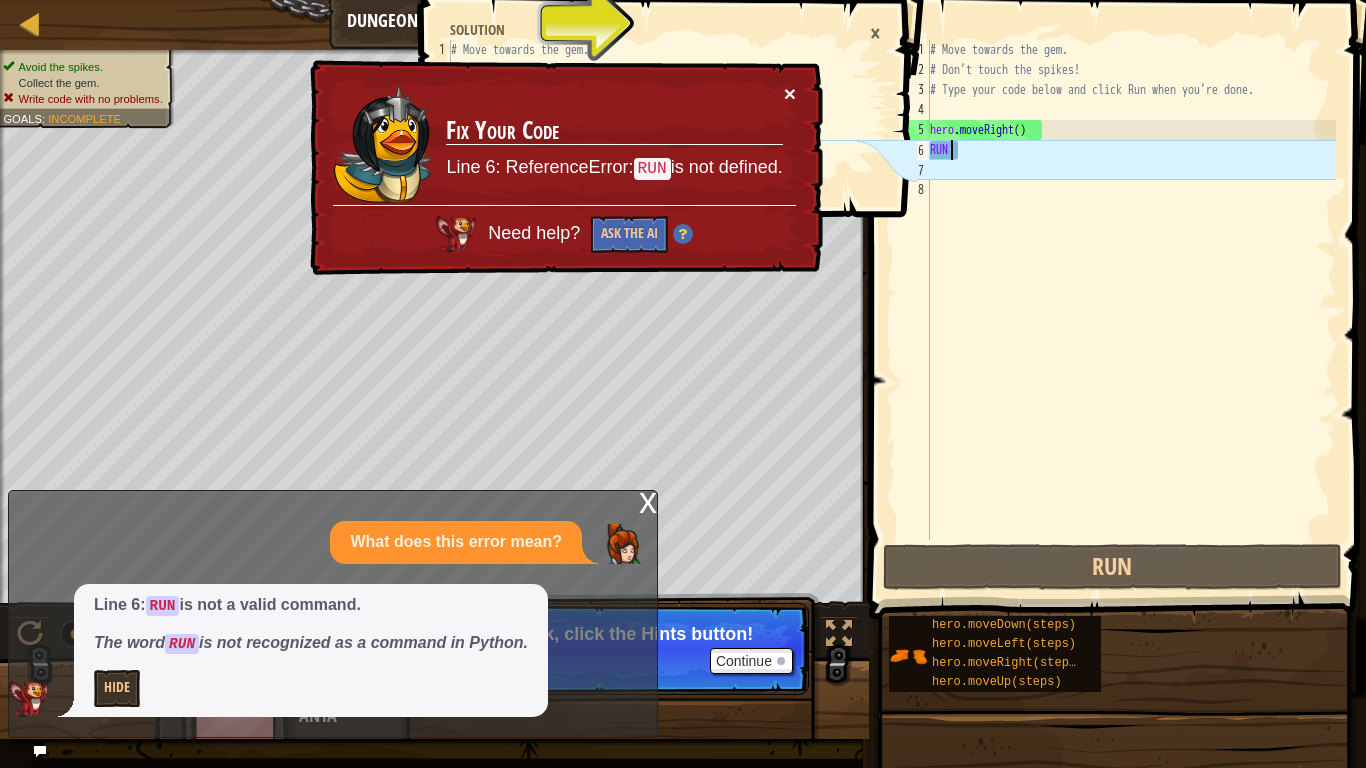 click on "×" at bounding box center [790, 93] 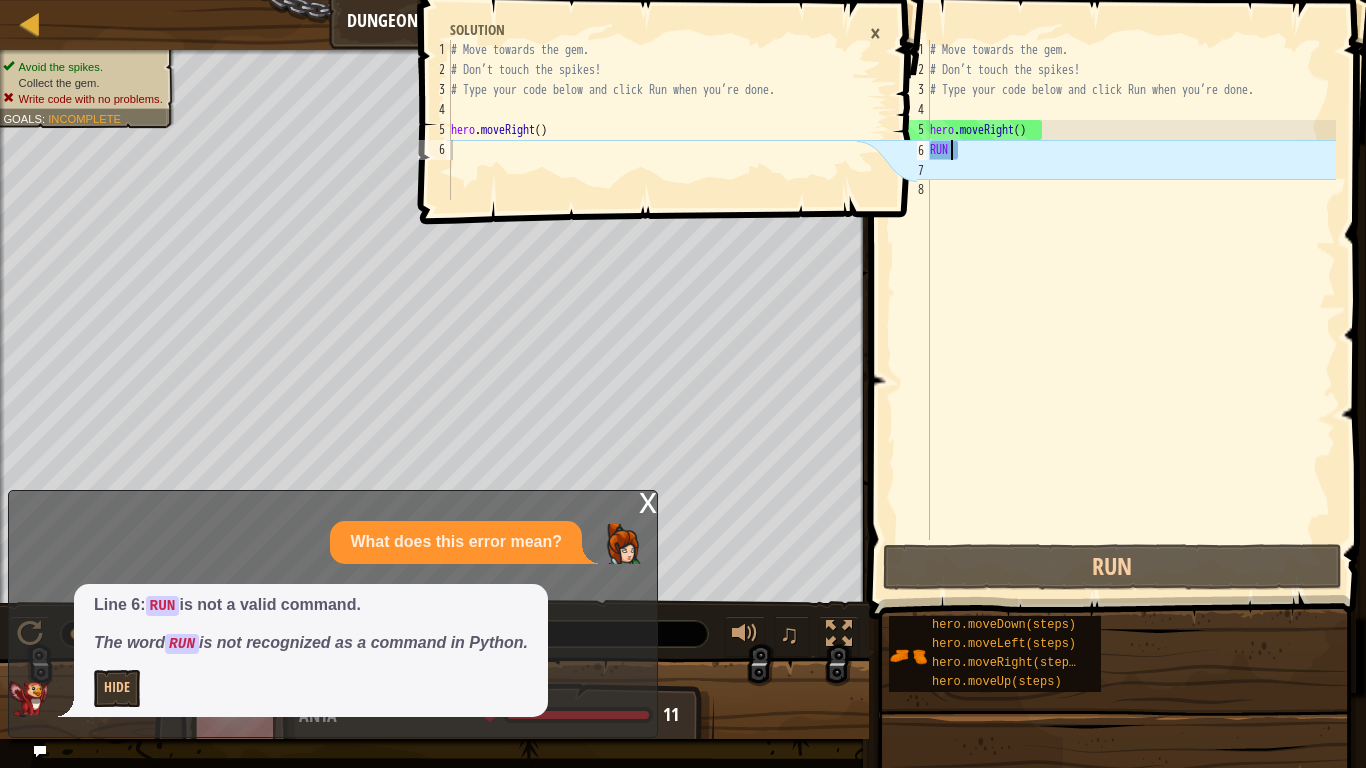 click on "×" at bounding box center [875, 33] 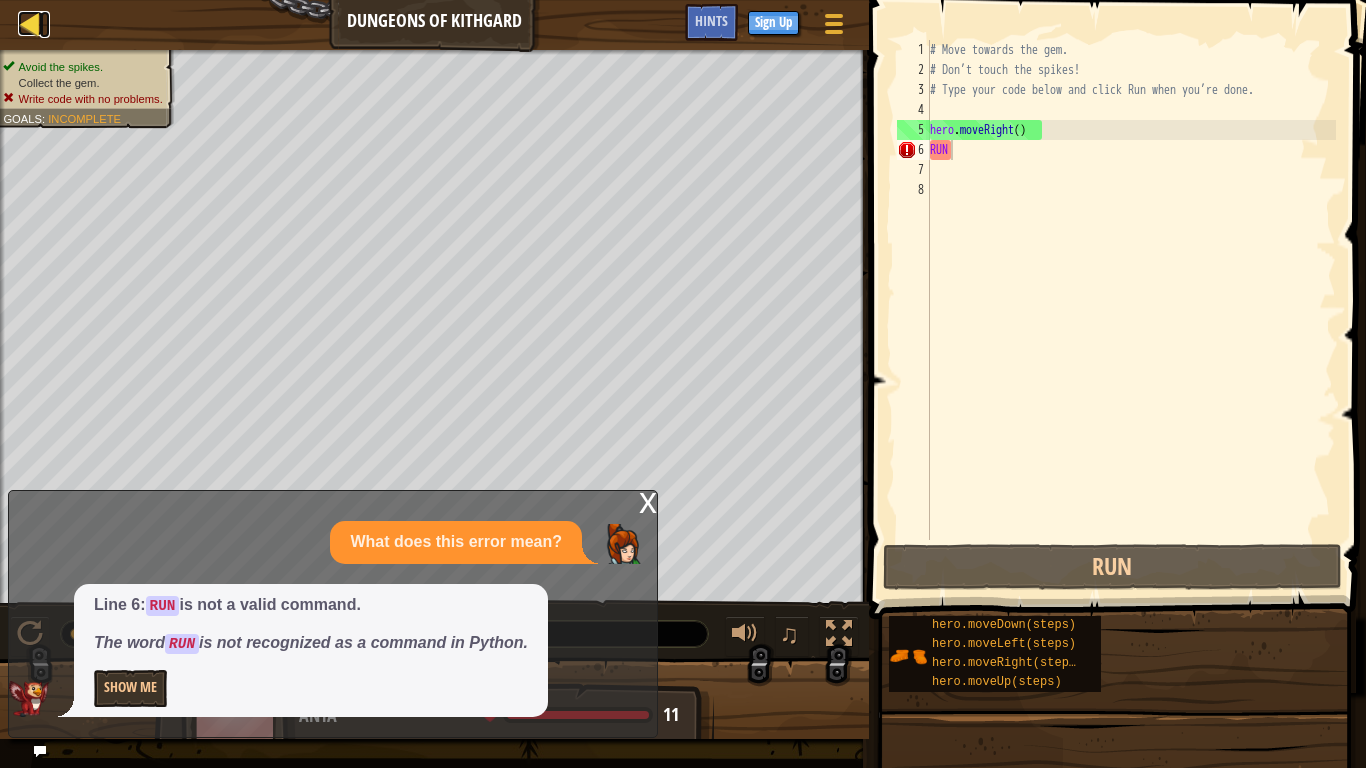 click at bounding box center [30, 23] 